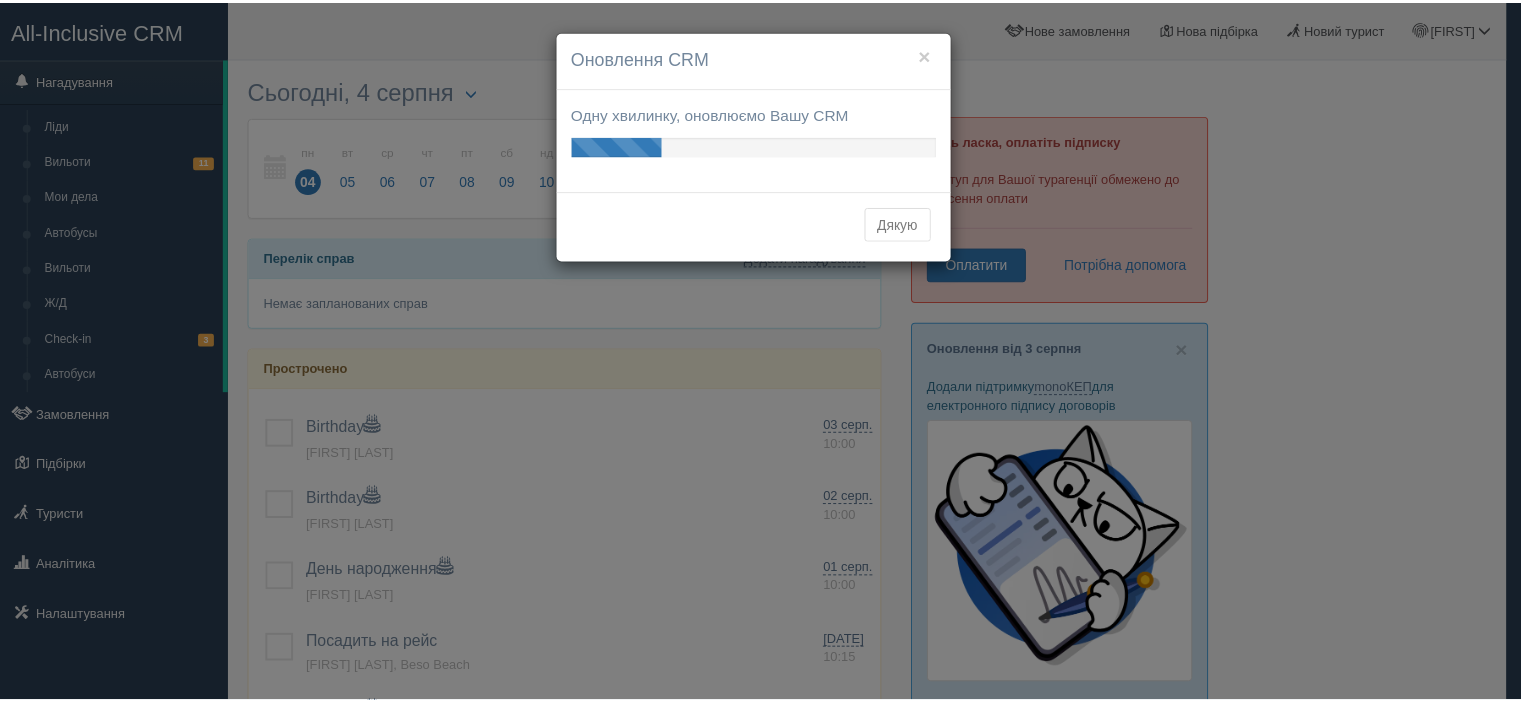 scroll, scrollTop: 0, scrollLeft: 0, axis: both 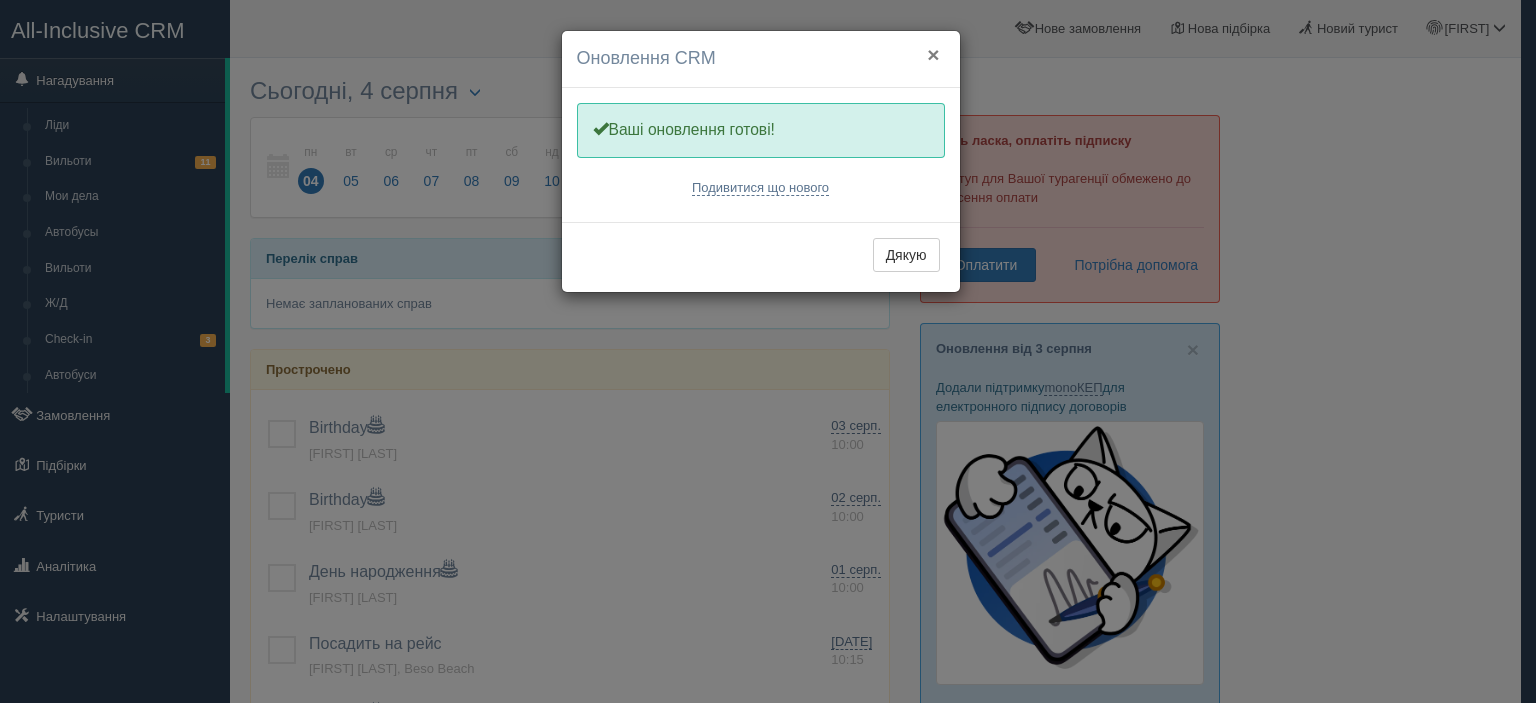 click on "×" at bounding box center [933, 54] 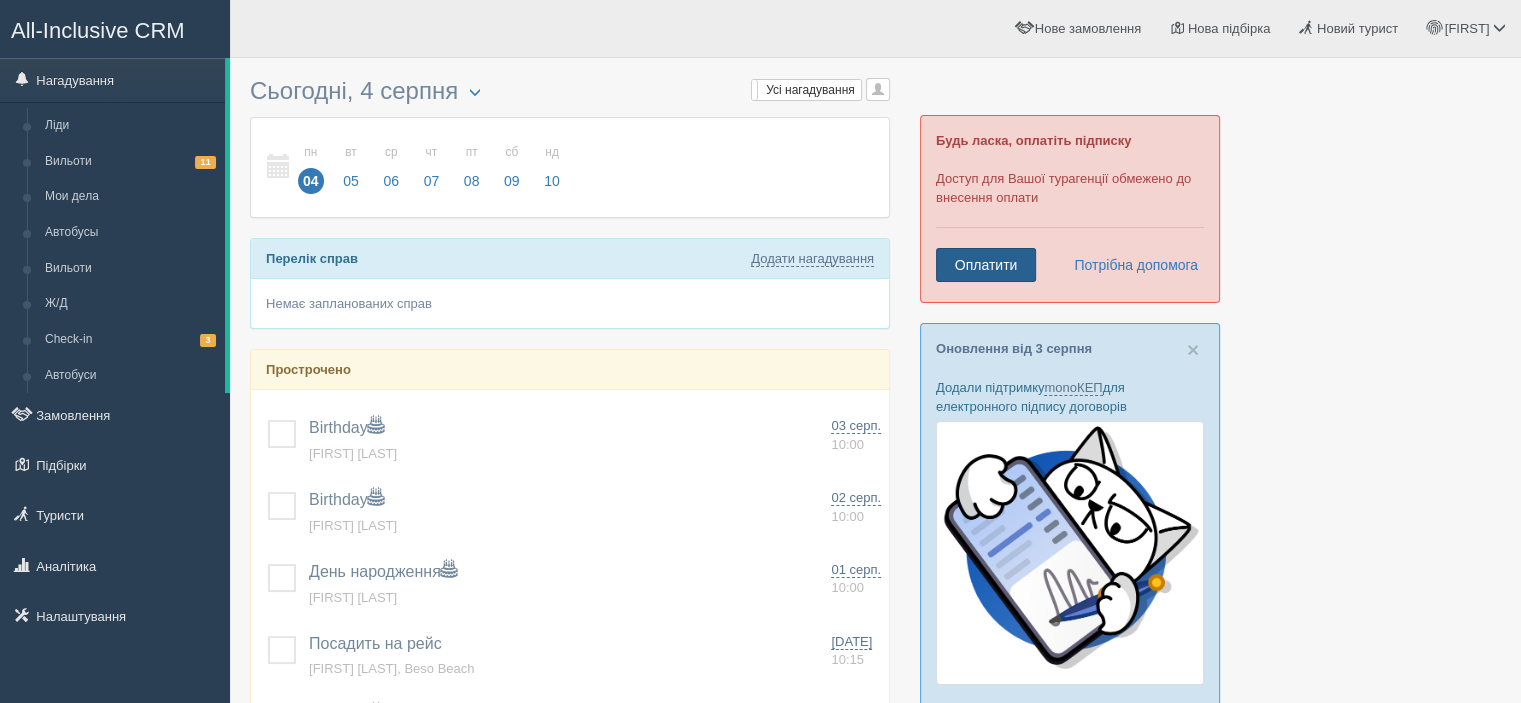 click on "Оплатити" at bounding box center [986, 265] 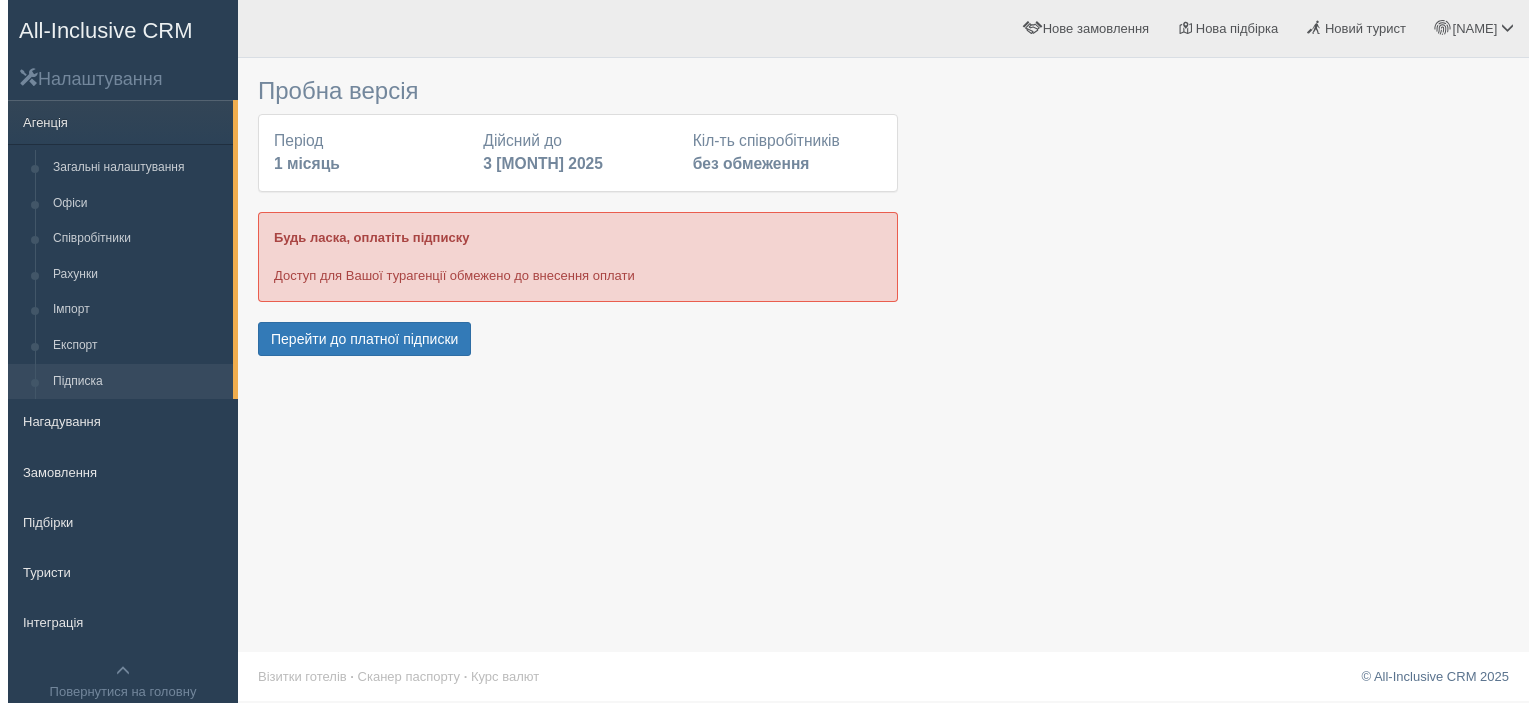 scroll, scrollTop: 0, scrollLeft: 0, axis: both 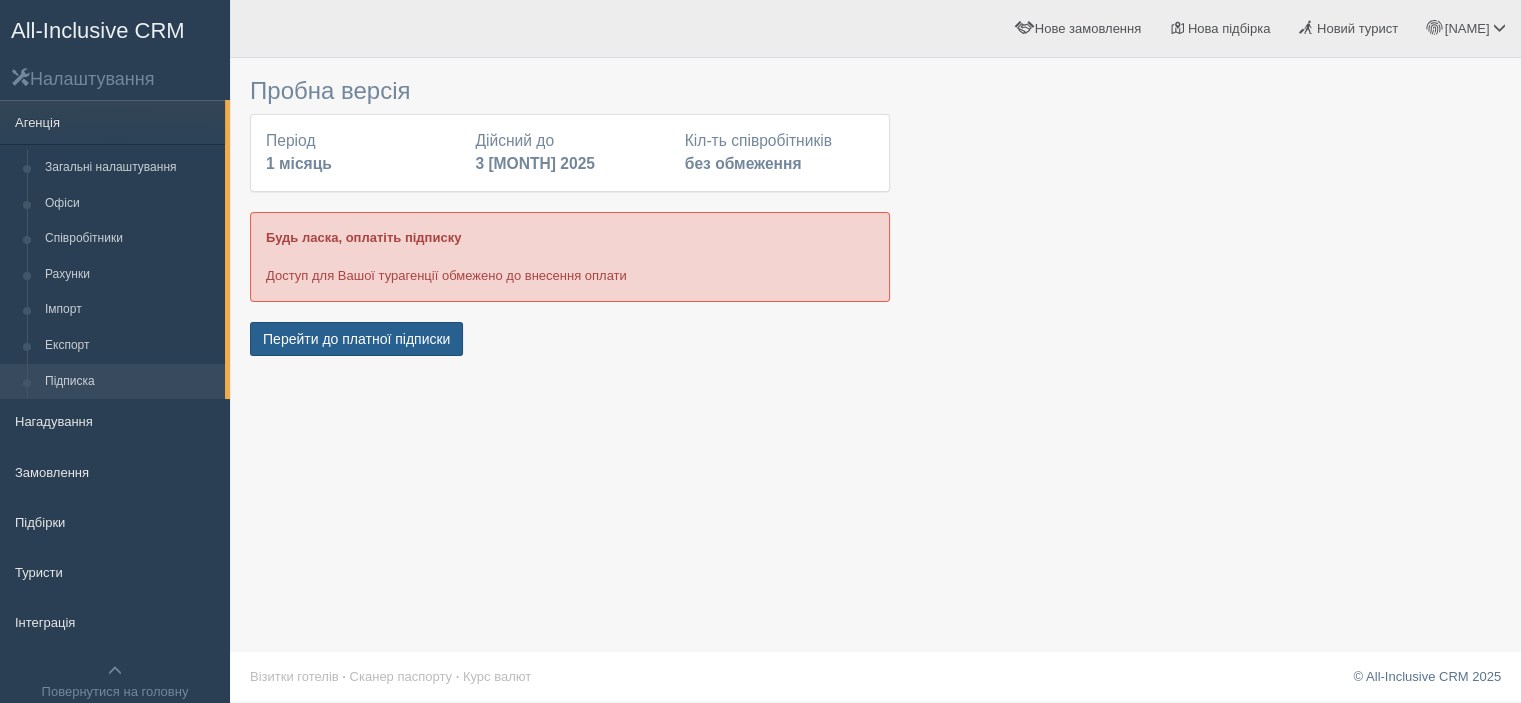 click on "Перейти до платної підписки" at bounding box center [356, 339] 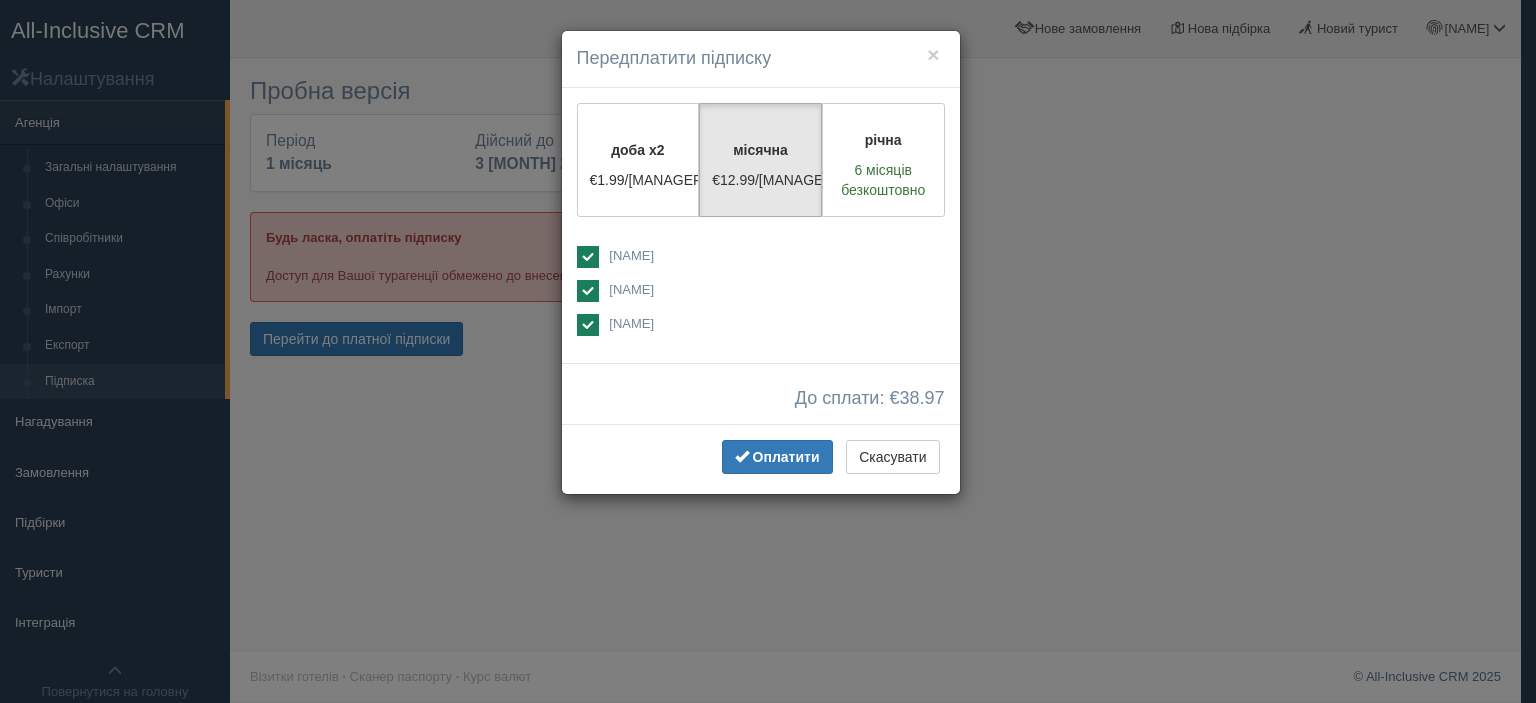 click at bounding box center (588, 257) 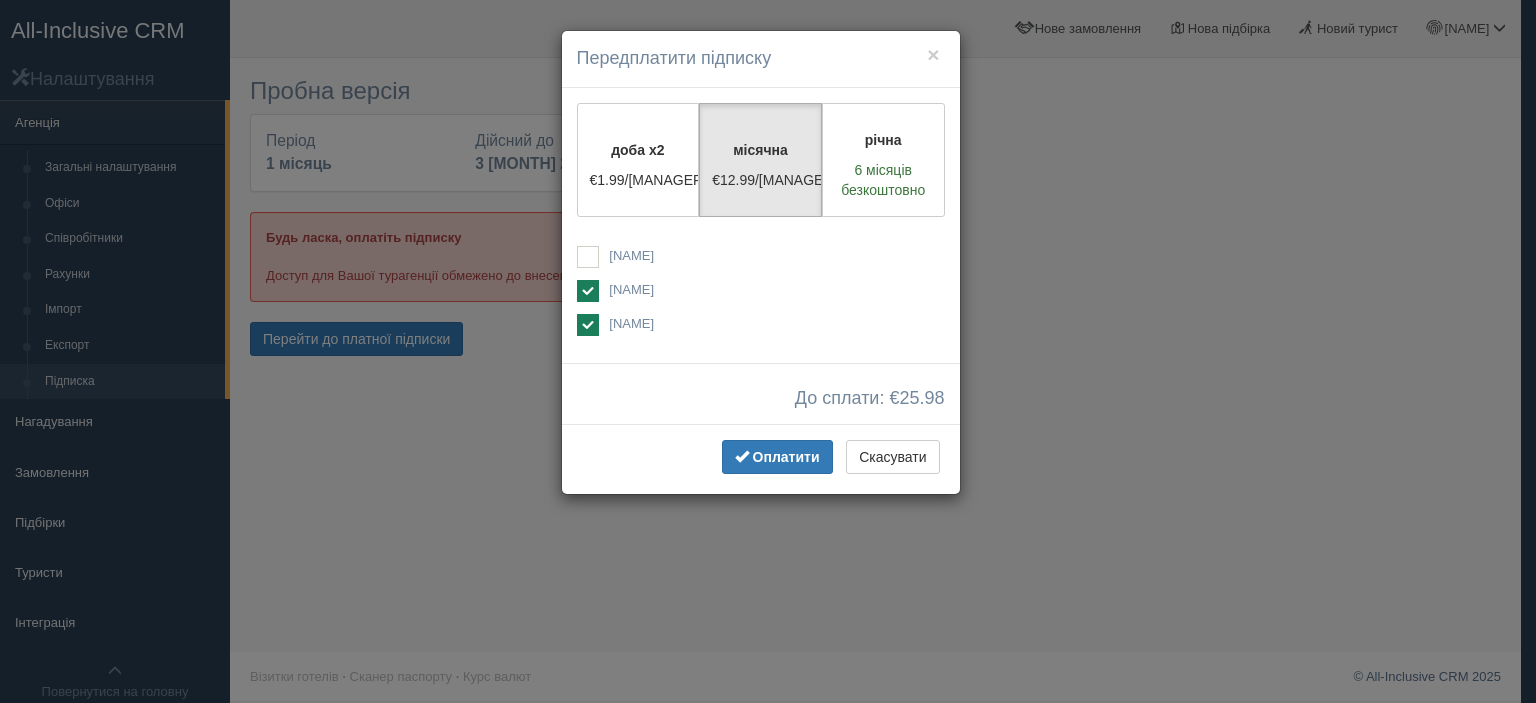 click at bounding box center (588, 325) 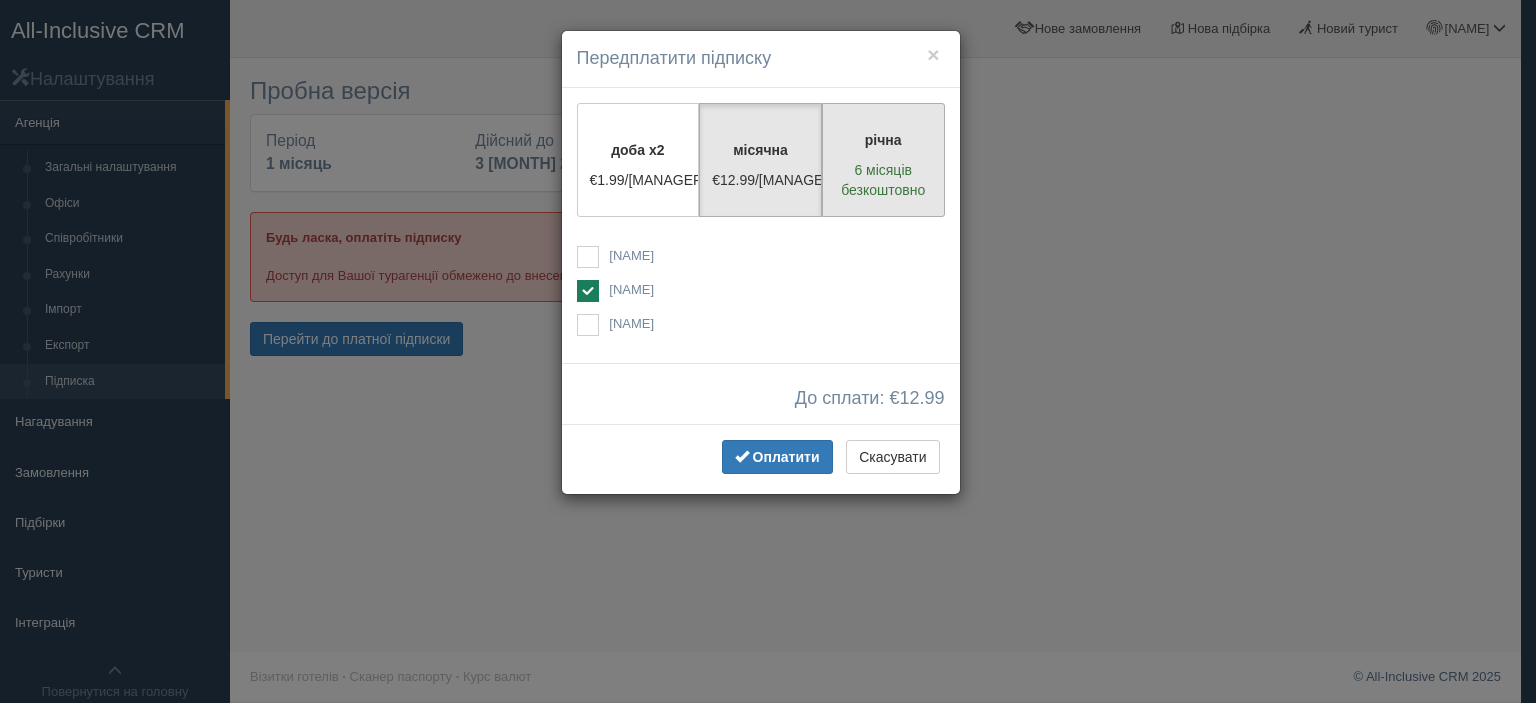 click on "6 місяців безкоштовно" at bounding box center (883, 180) 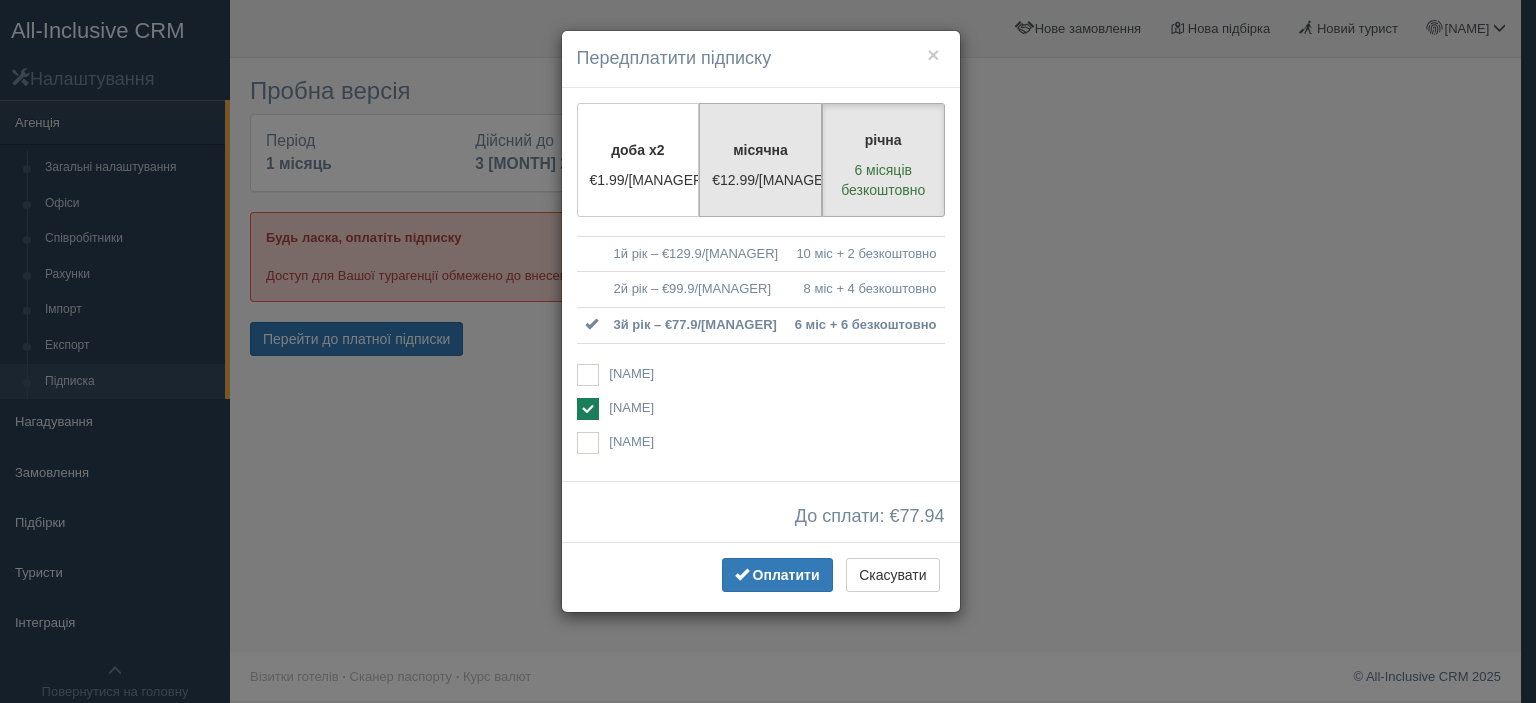 click on "€12.99/[MANAGER]" at bounding box center (760, 180) 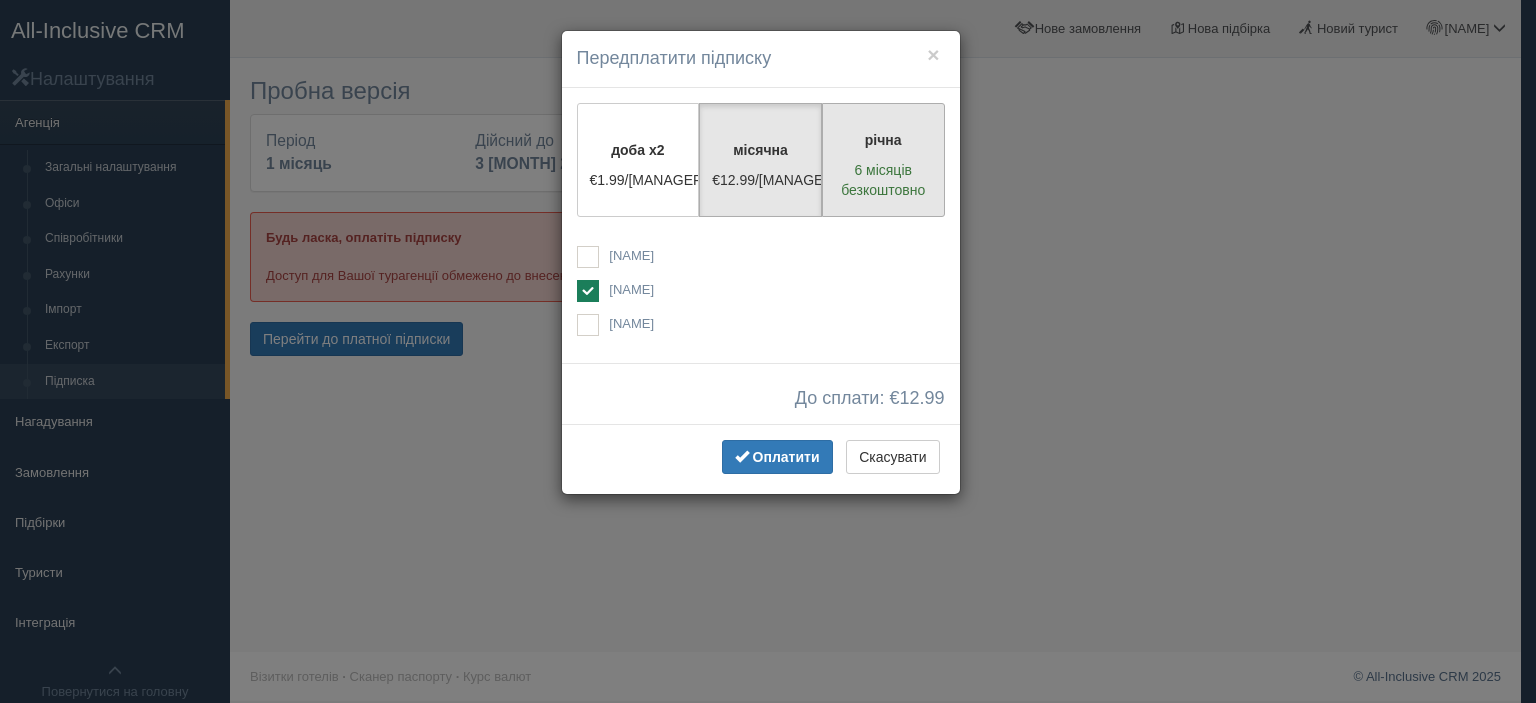 click on "6 місяців безкоштовно" at bounding box center (883, 180) 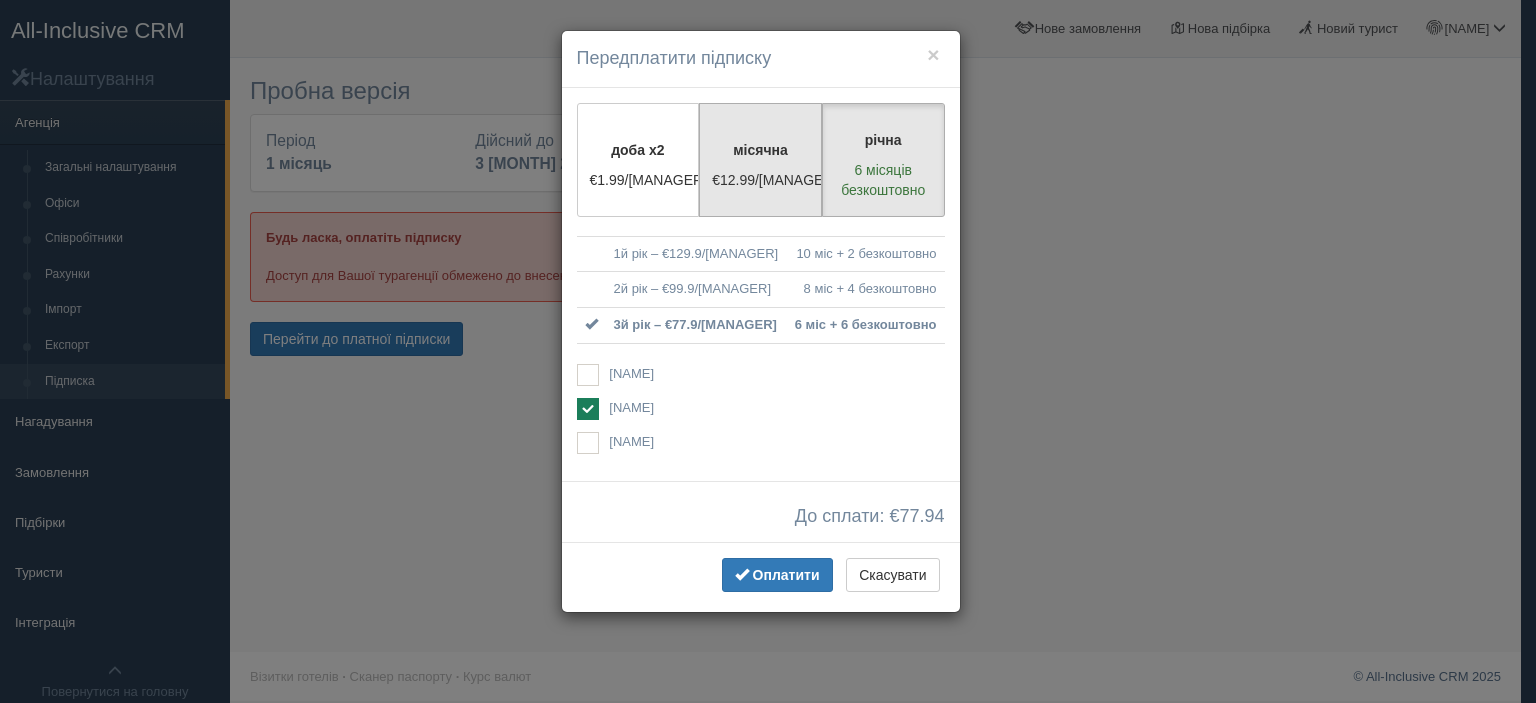 click on "місячна
€12.99/[MANAGER]" at bounding box center (760, 160) 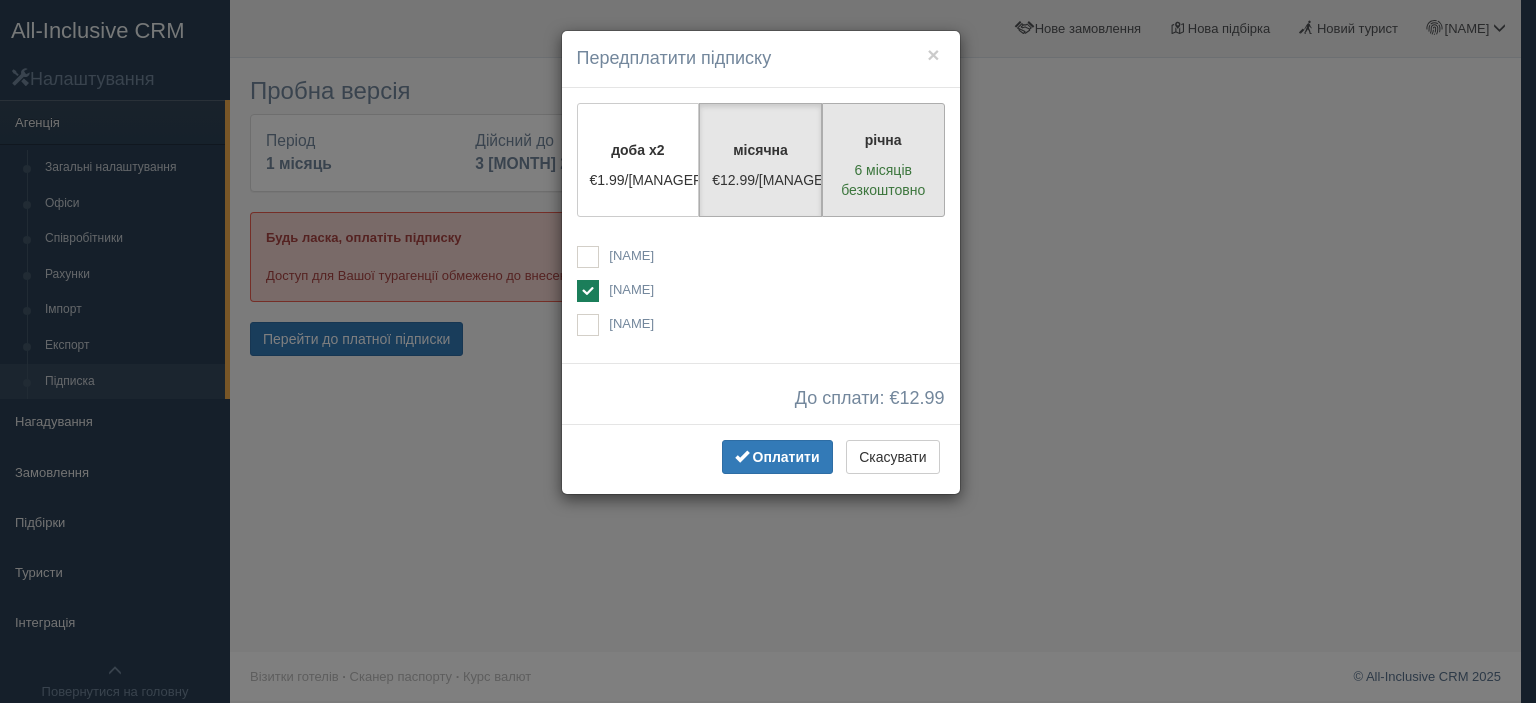 click on "6 місяців безкоштовно" at bounding box center [883, 180] 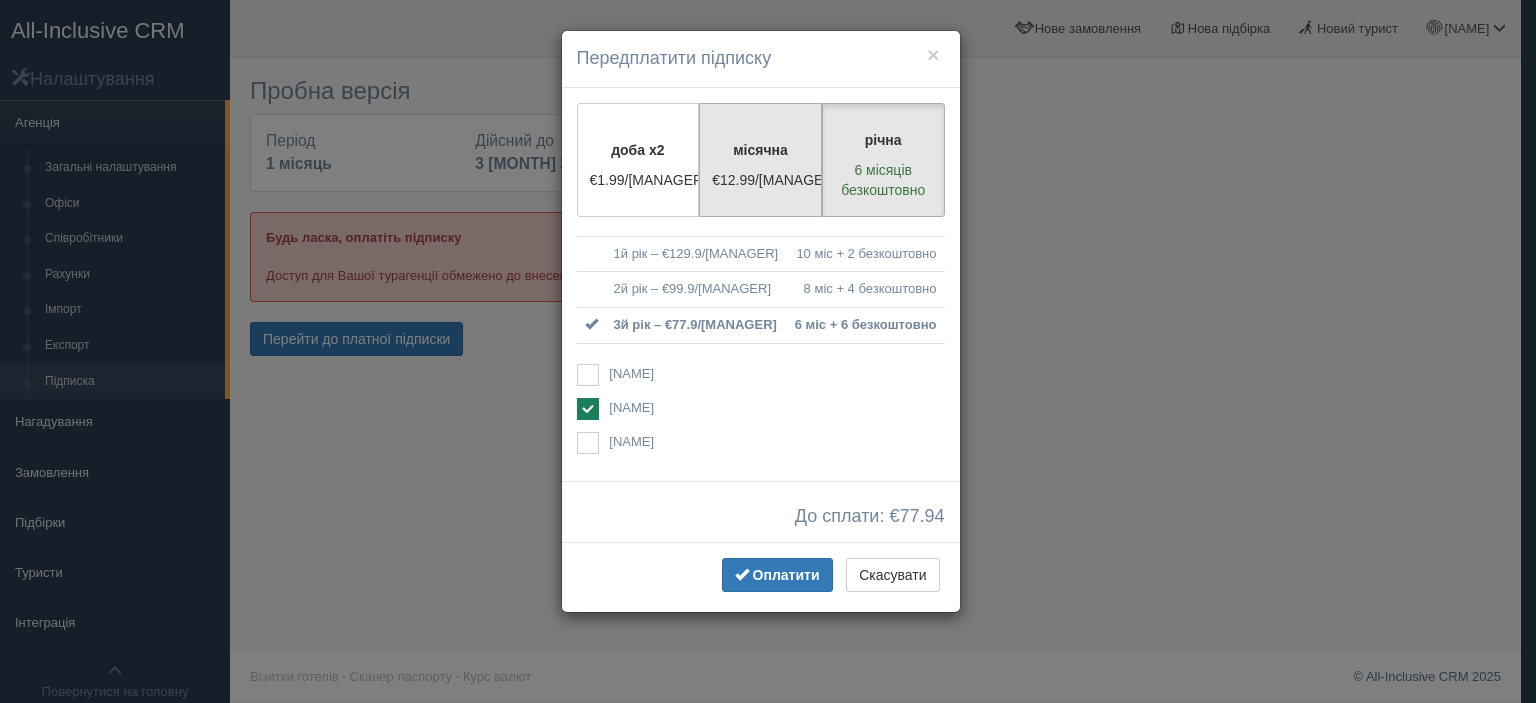 click on "€12.99/[MANAGER]" at bounding box center (760, 180) 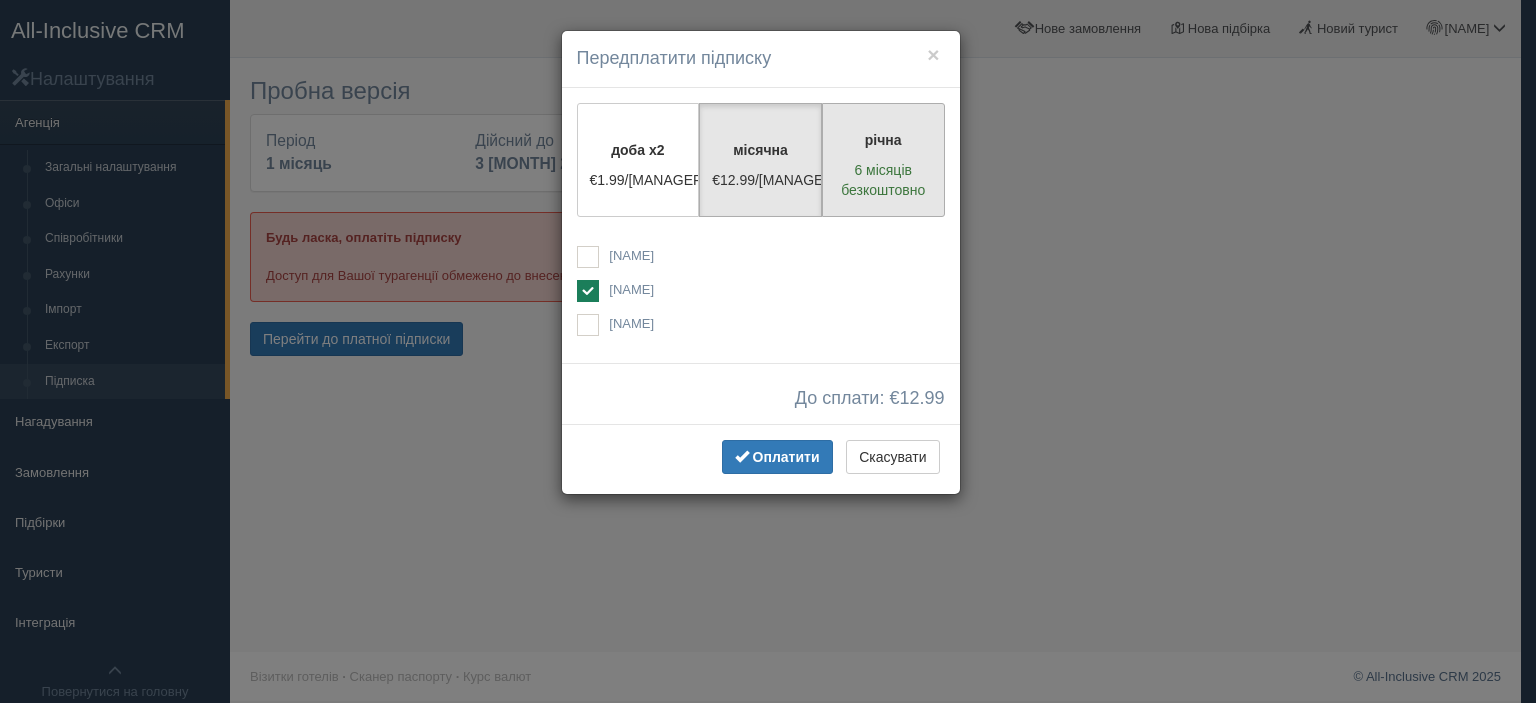click on "6 місяців безкоштовно" at bounding box center [883, 180] 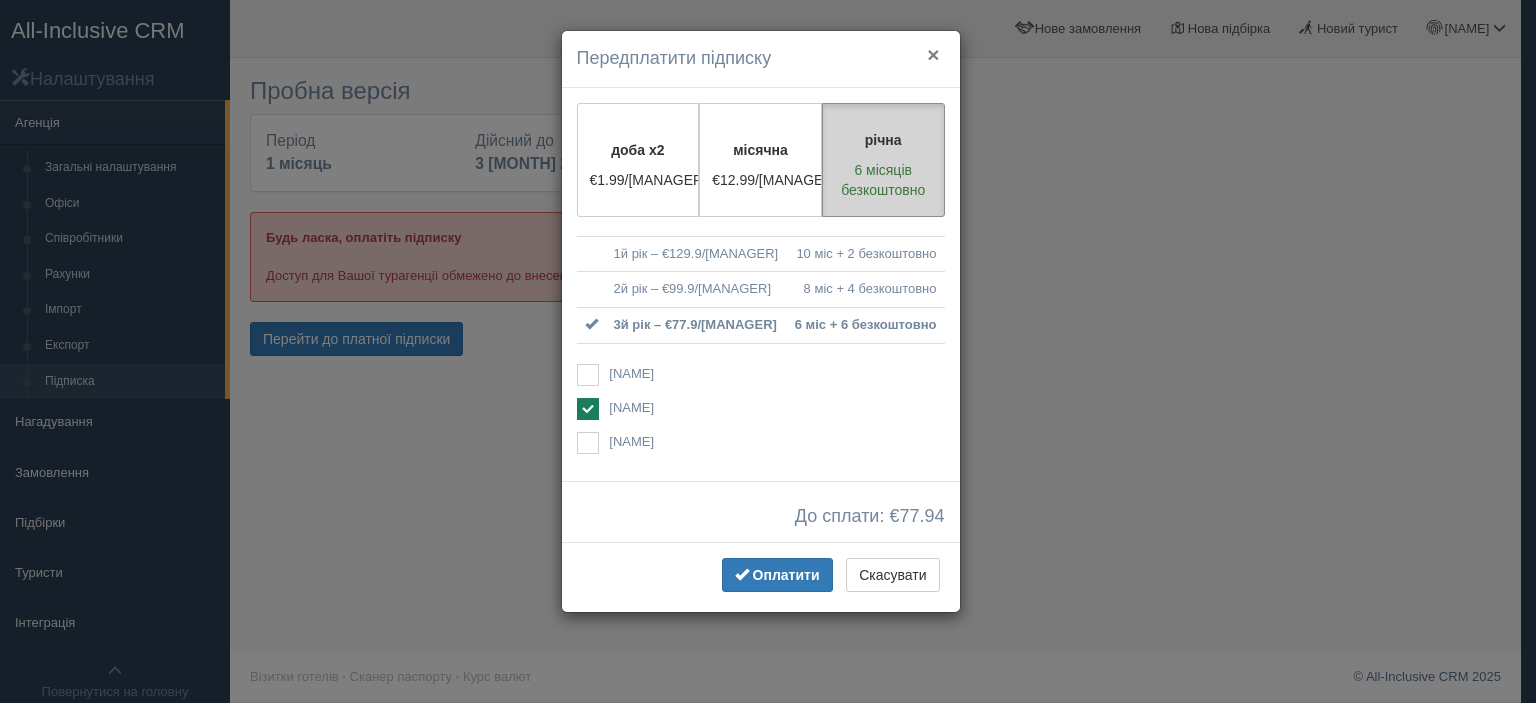click on "×" at bounding box center [933, 54] 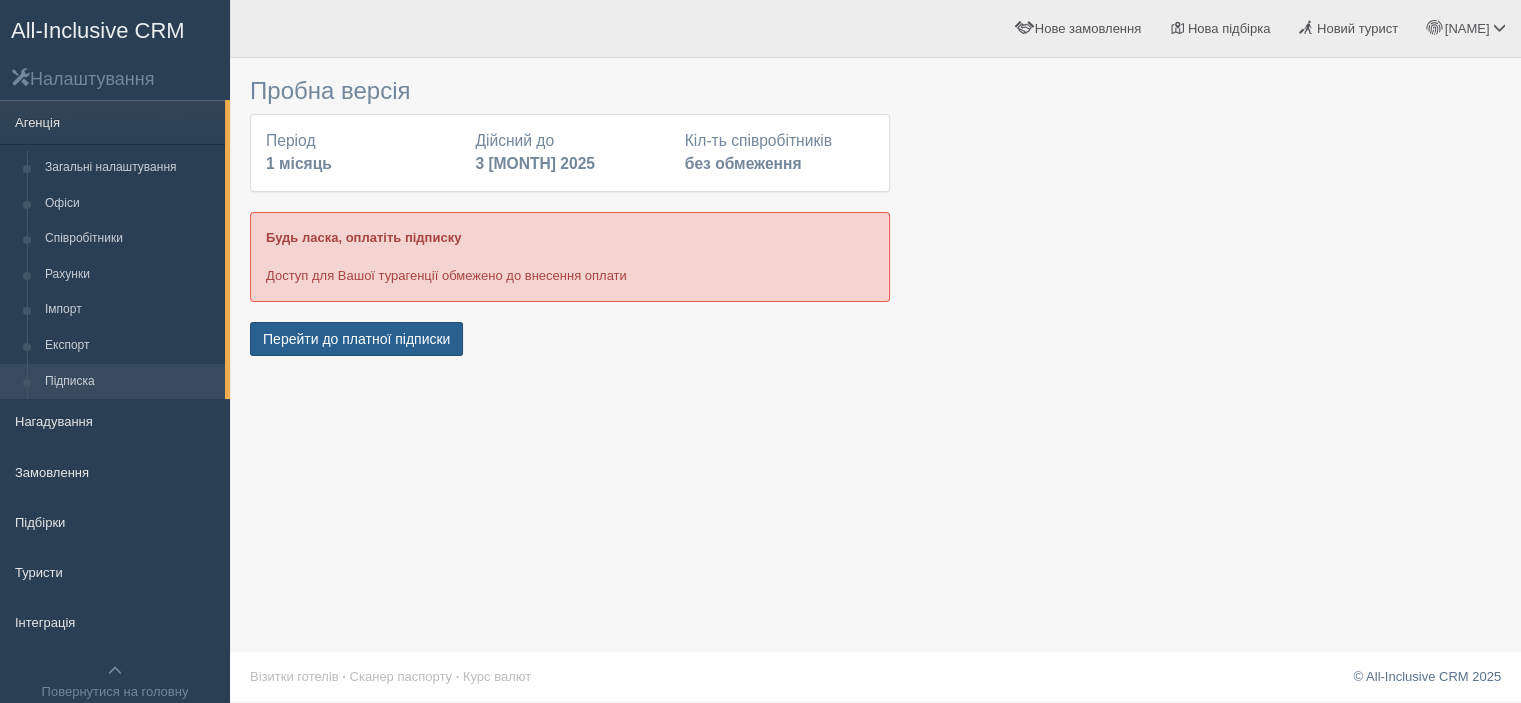click on "Перейти до платної підписки" at bounding box center [356, 339] 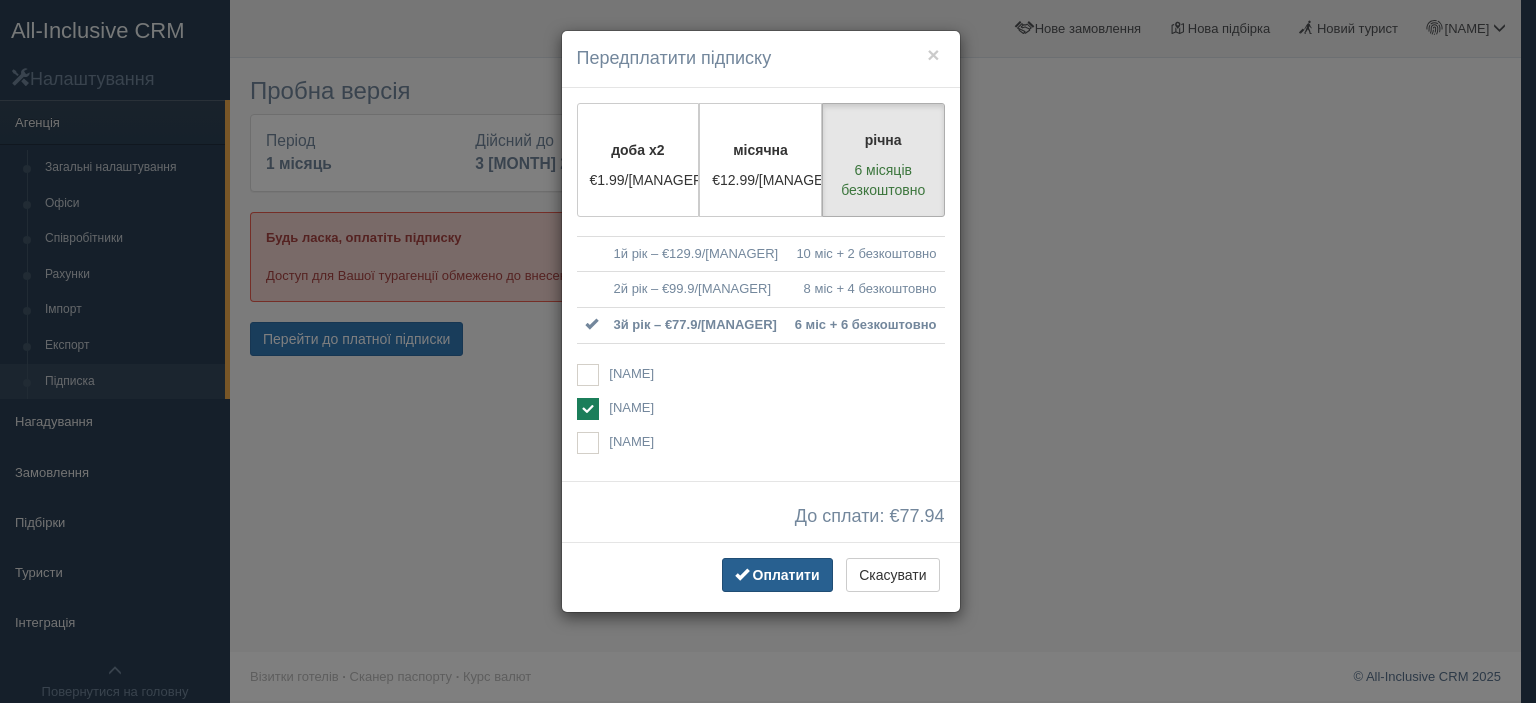 click on "Оплатити" at bounding box center (786, 575) 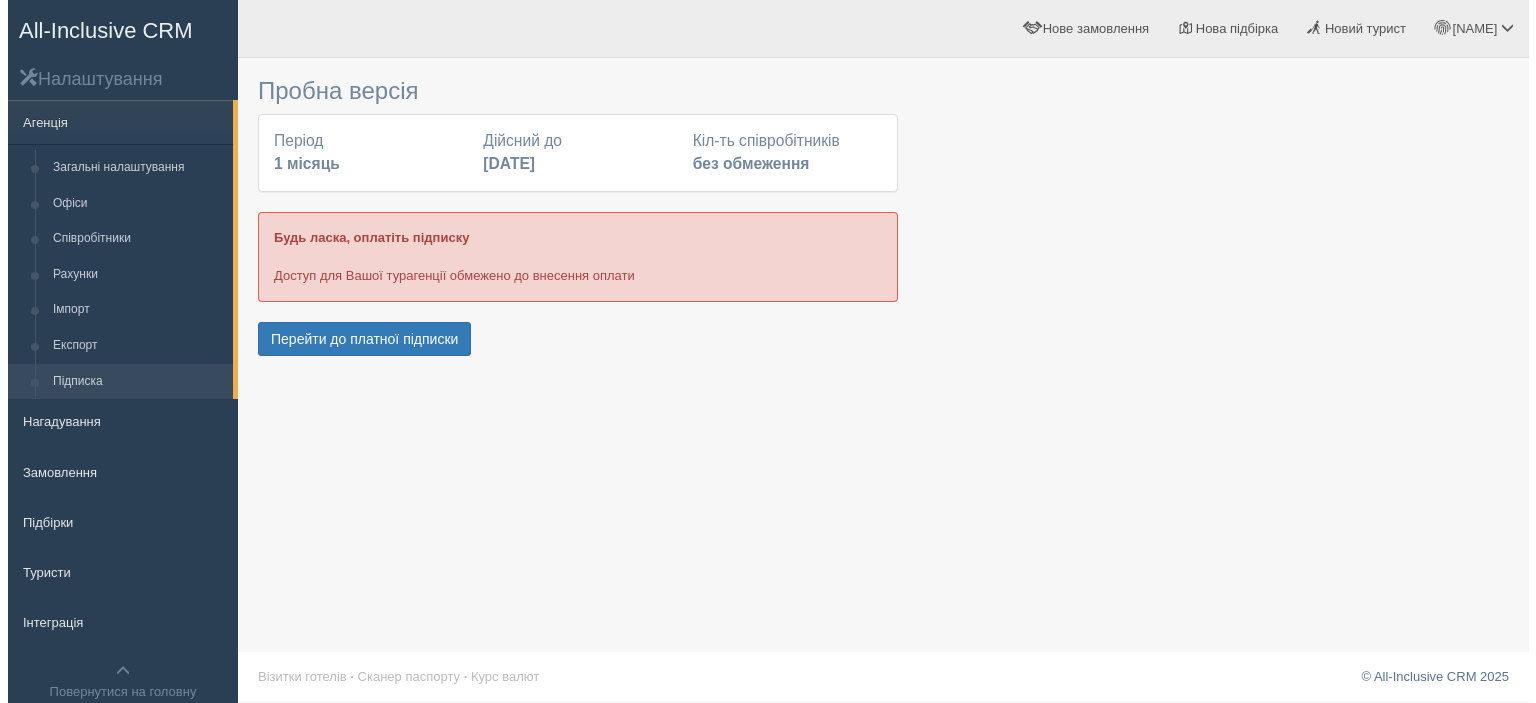scroll, scrollTop: 0, scrollLeft: 0, axis: both 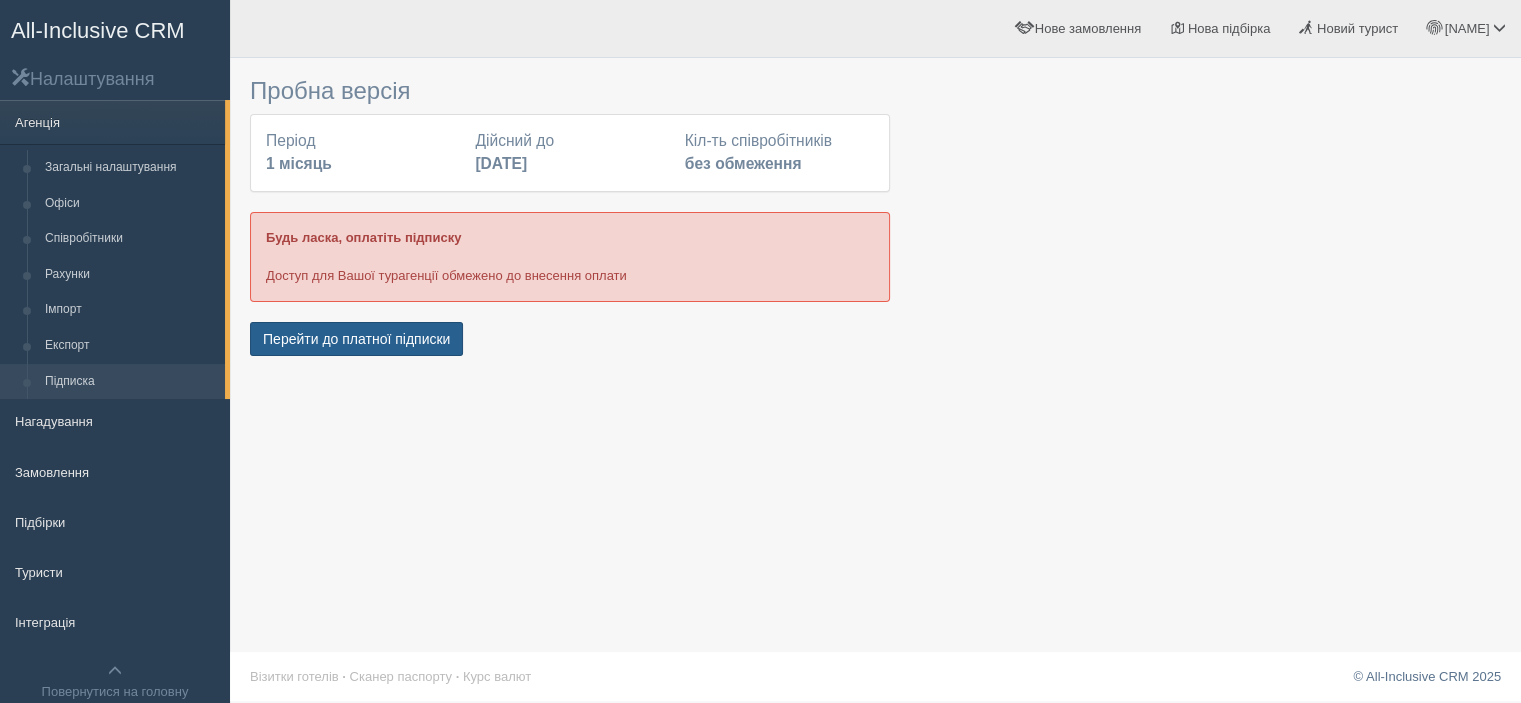 click on "Перейти до платної підписки" at bounding box center (356, 339) 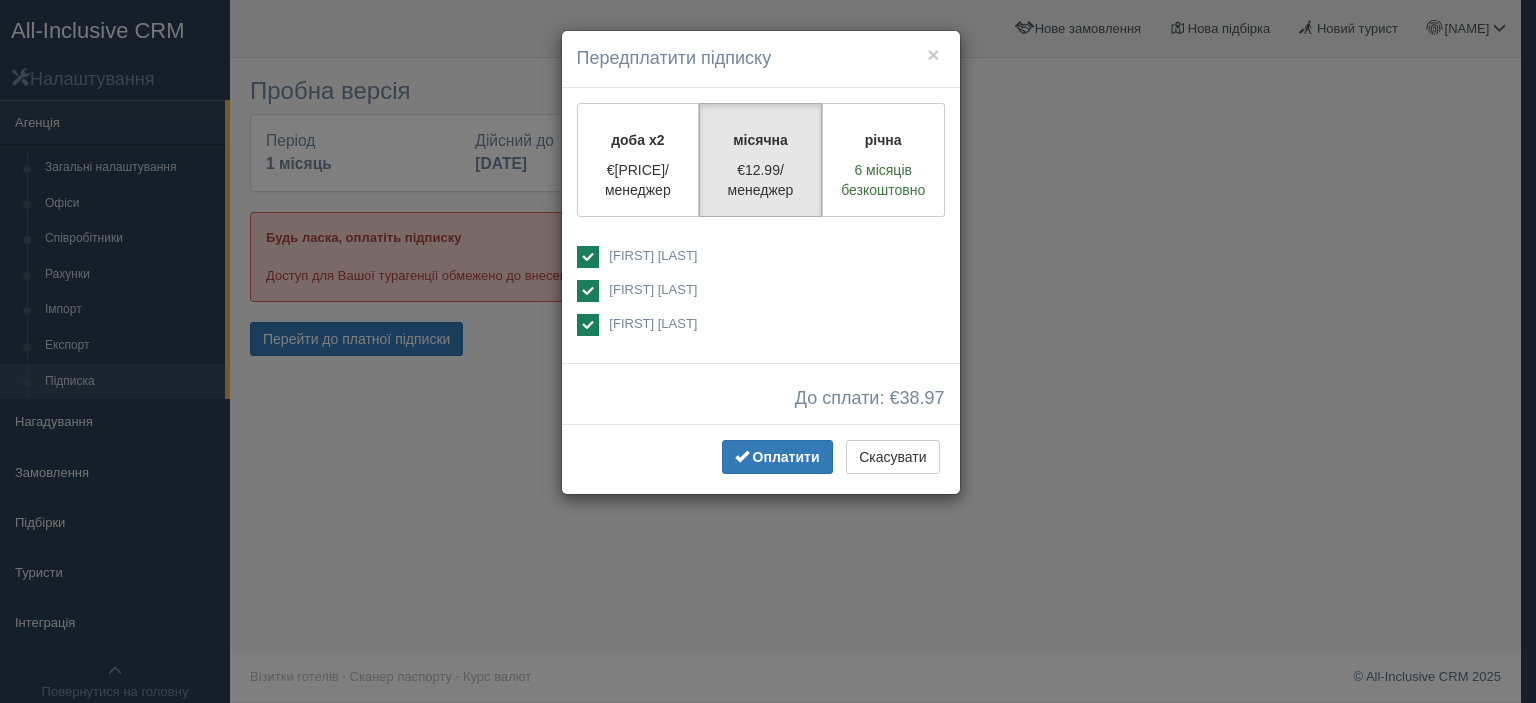 click at bounding box center (588, 257) 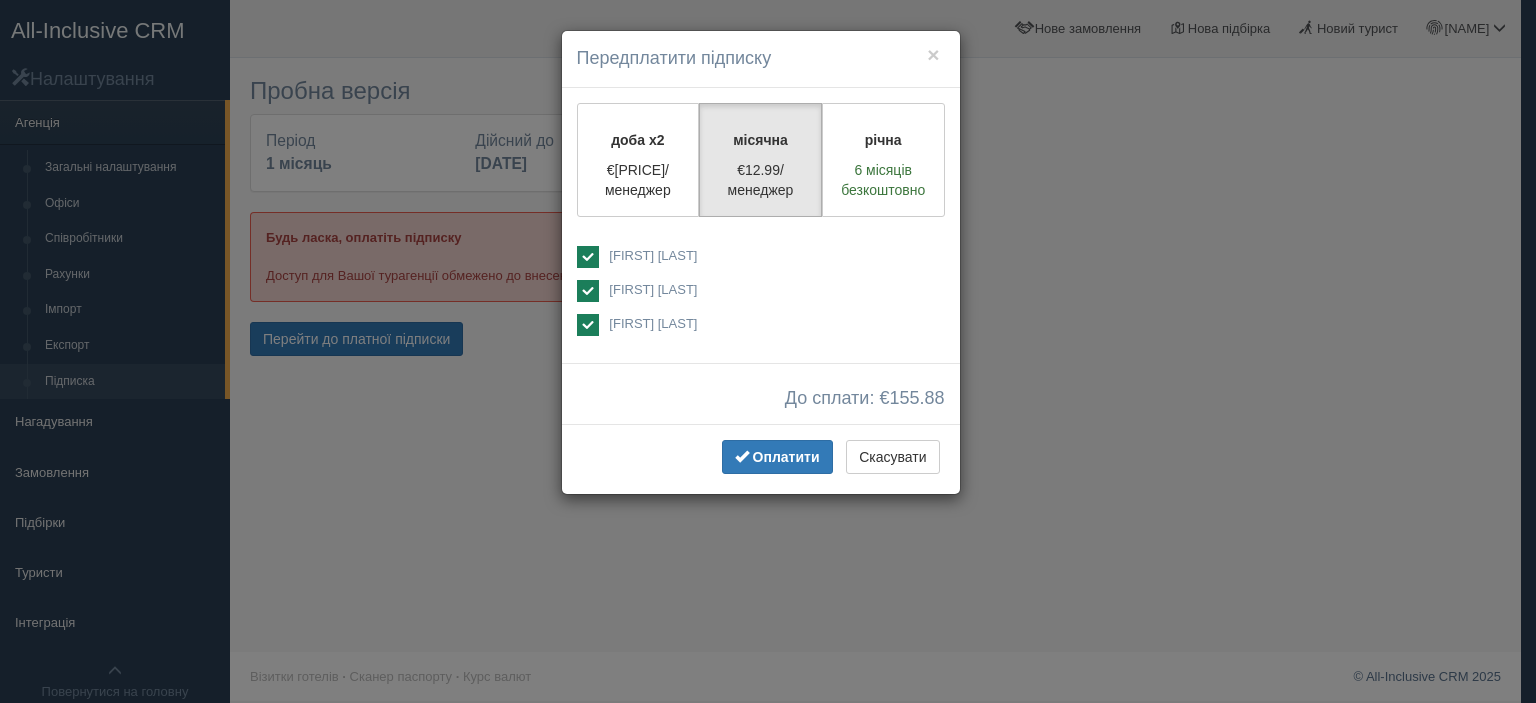 click at bounding box center (588, 257) 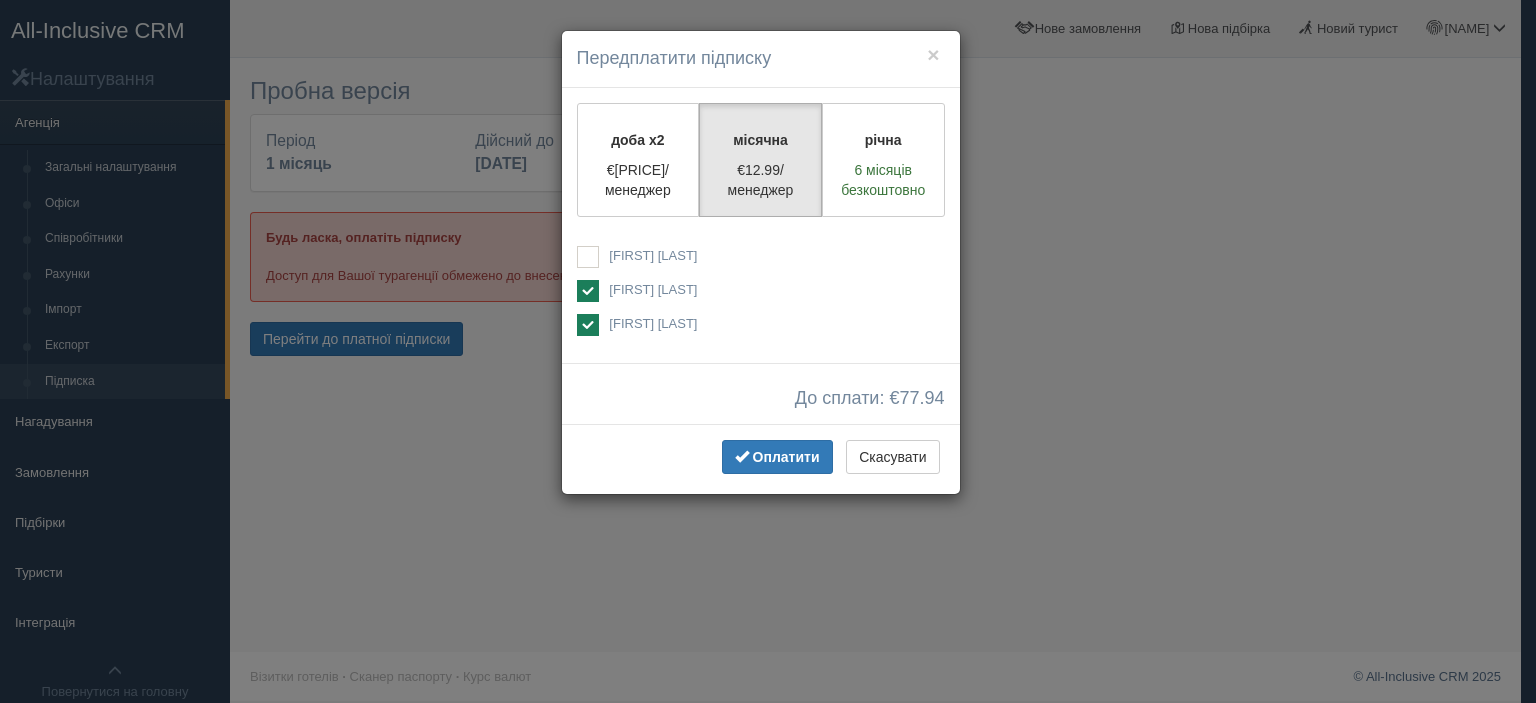 click at bounding box center (588, 325) 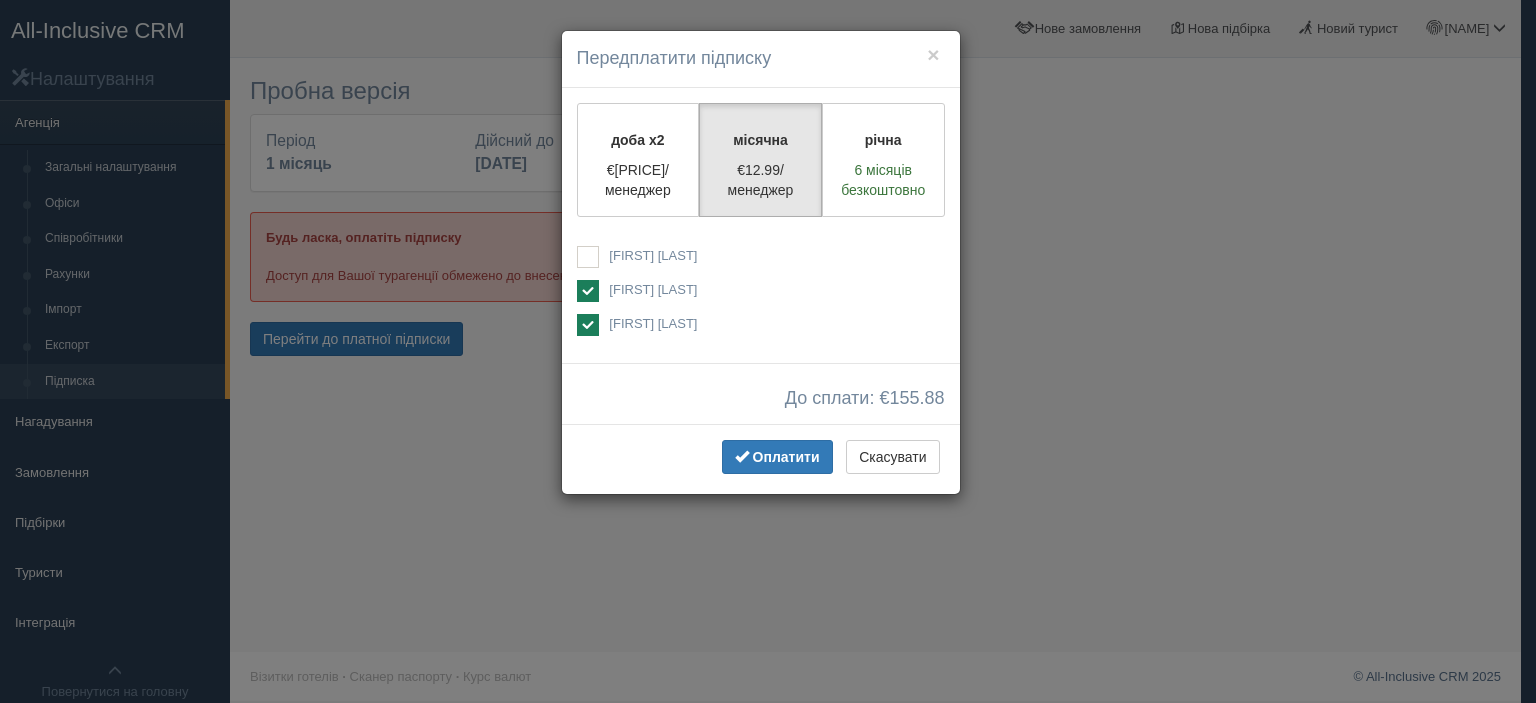 click at bounding box center [588, 325] 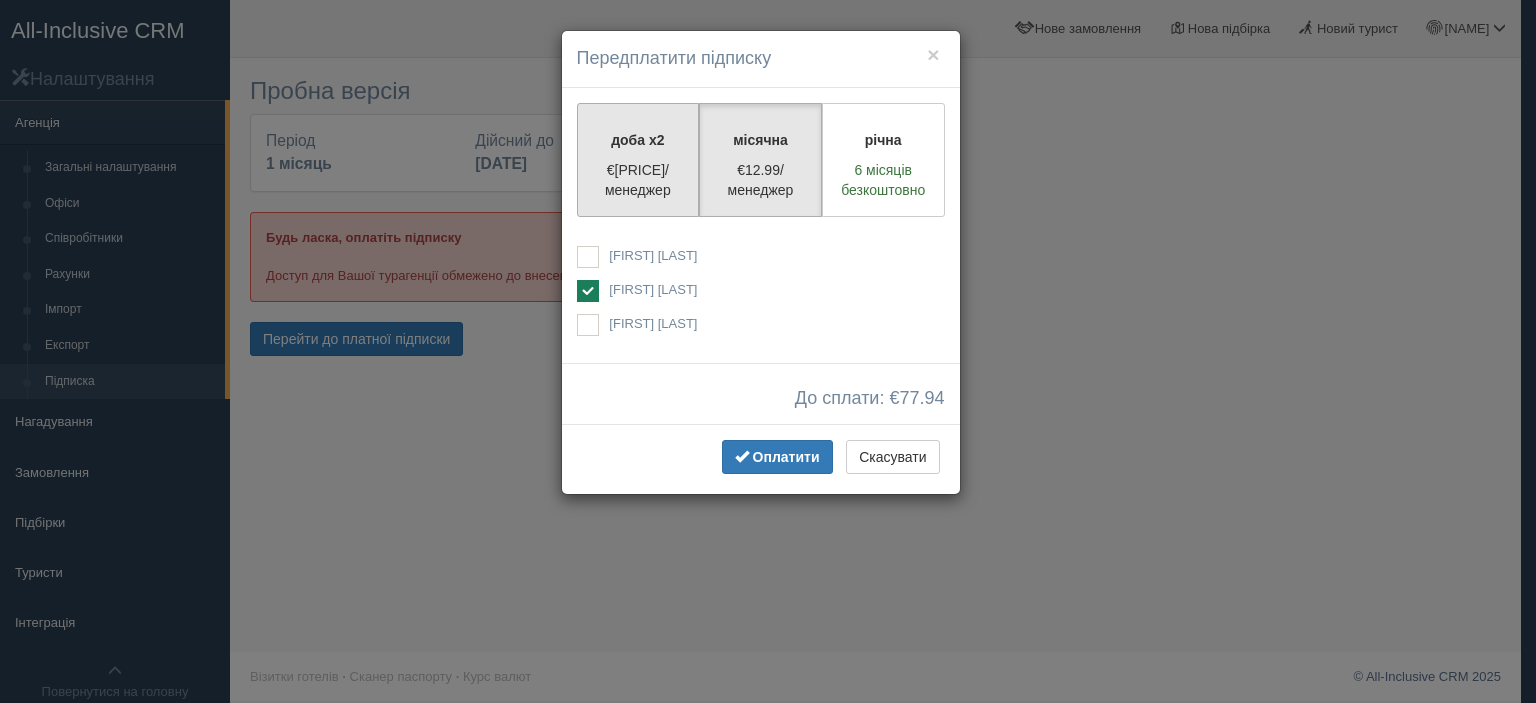 click on "€1.99/[MANAGER]" at bounding box center (638, 180) 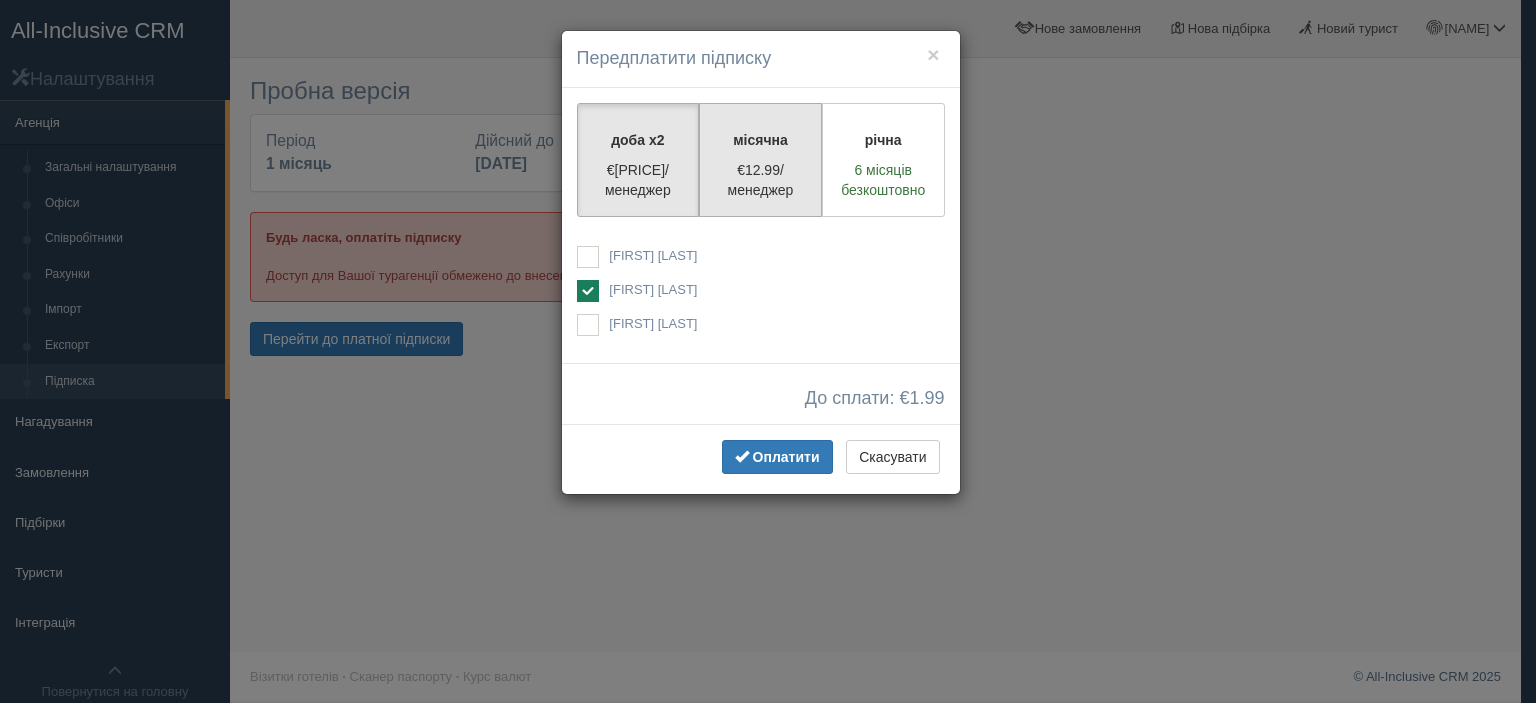 click on "€12.99/[MANAGER]" at bounding box center (760, 180) 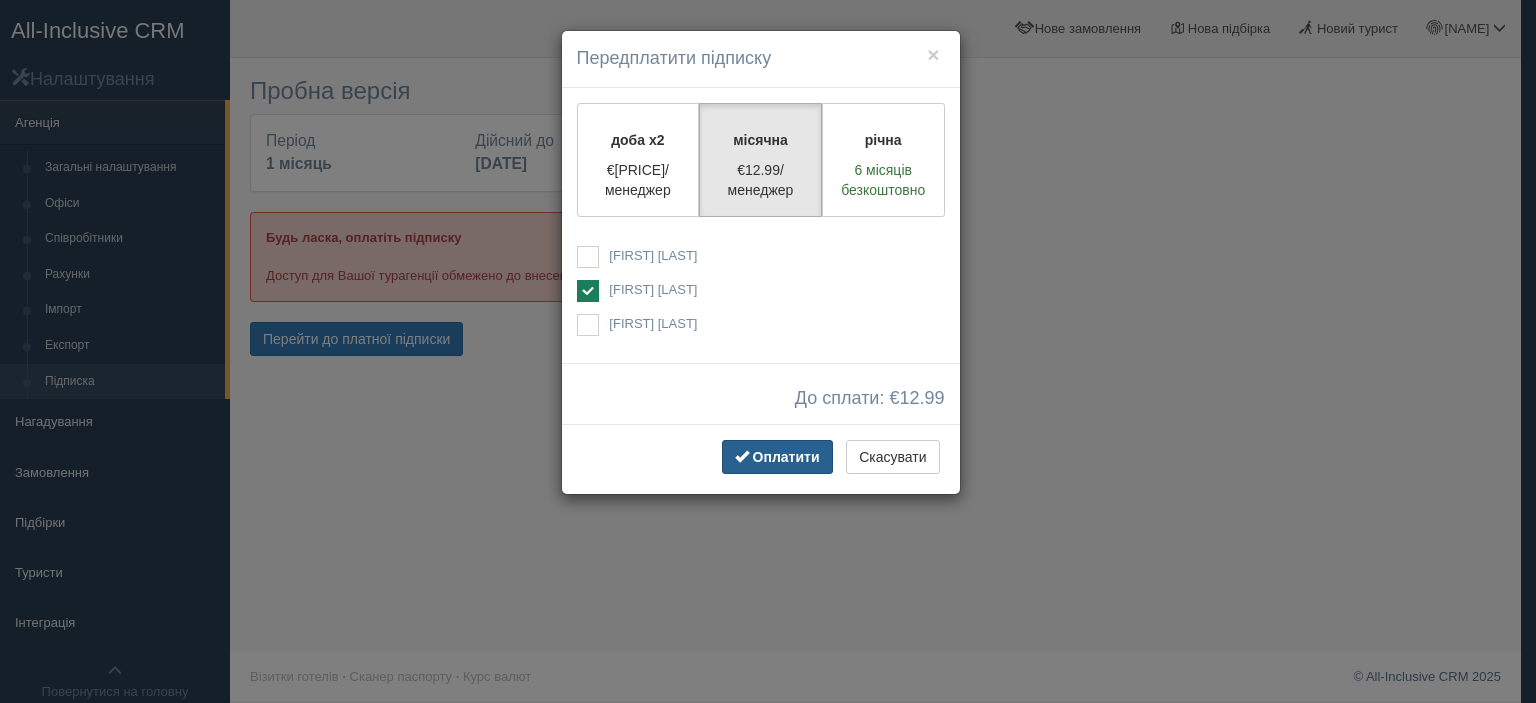 click on "Оплатити" at bounding box center (786, 457) 